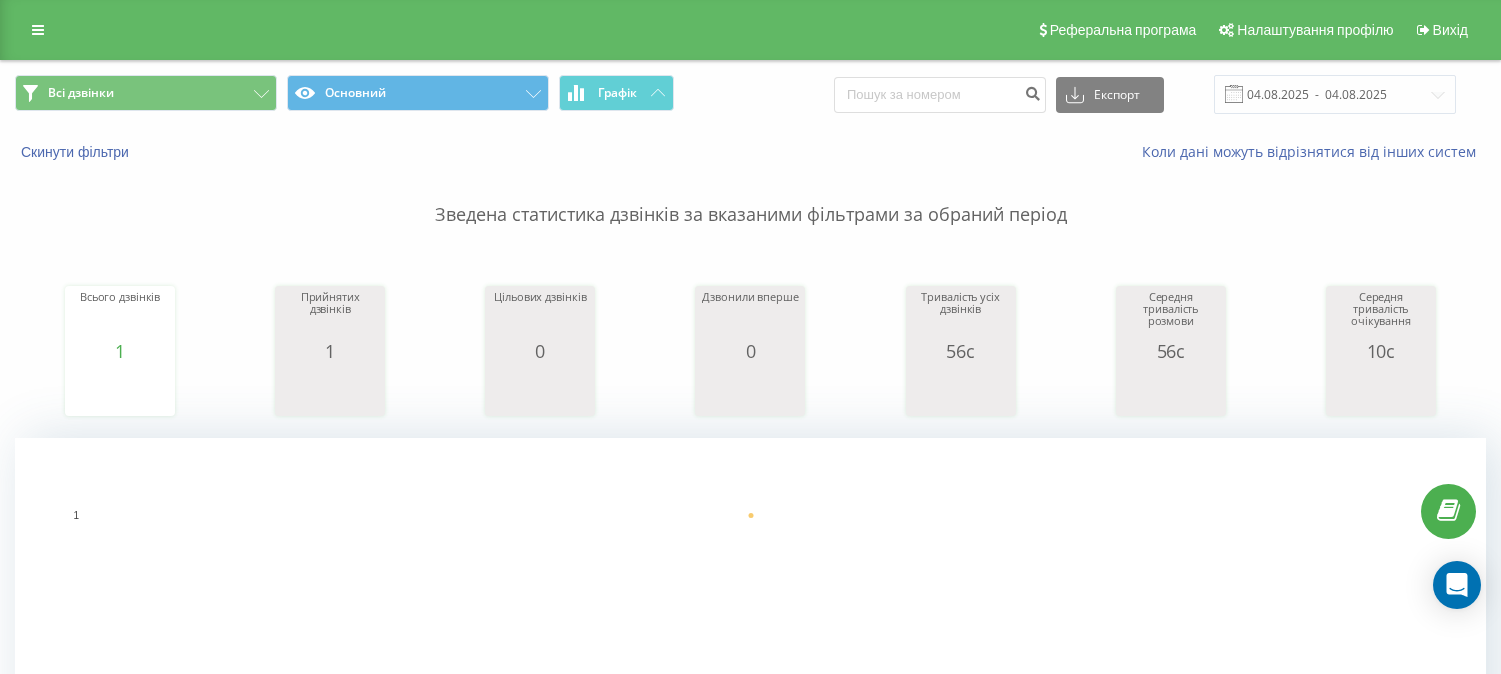 scroll, scrollTop: 777, scrollLeft: 0, axis: vertical 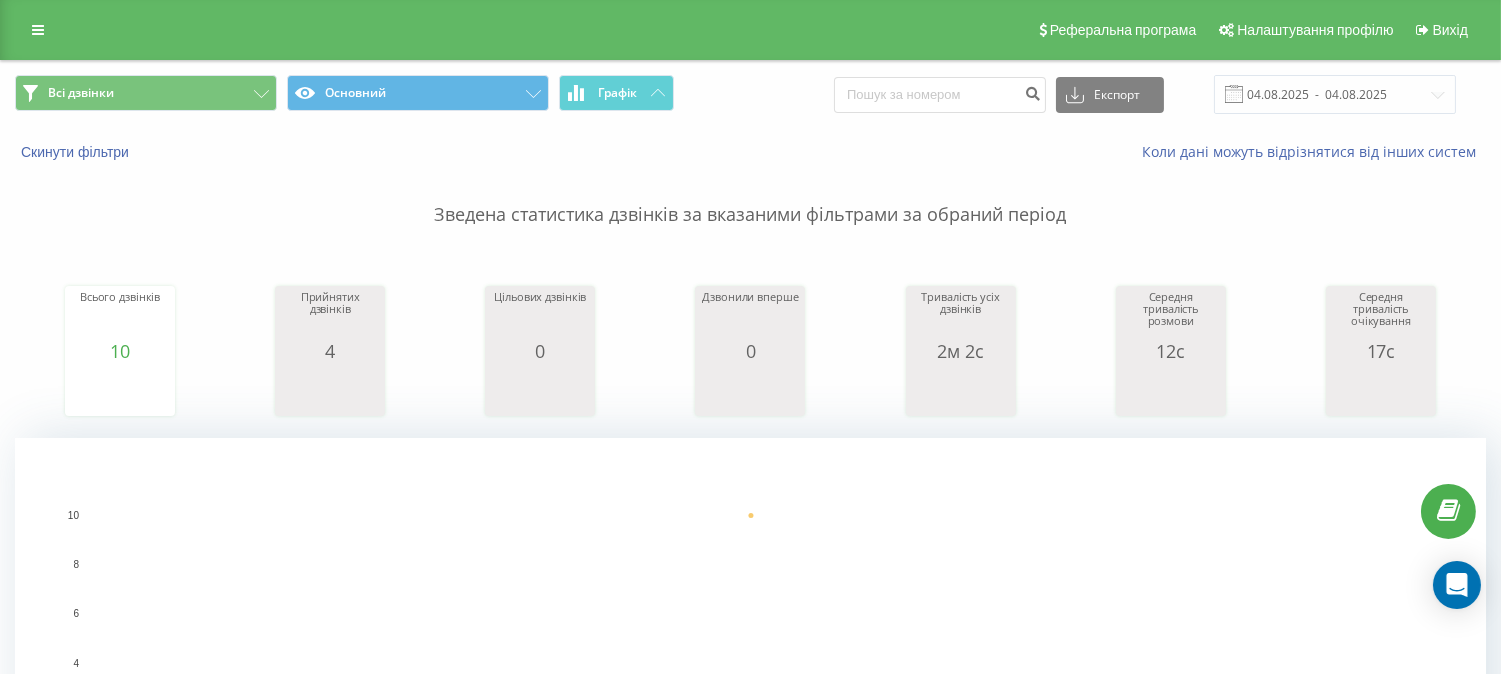 click on "Реферальна програма Налаштування профілю Вихід" at bounding box center [750, 30] 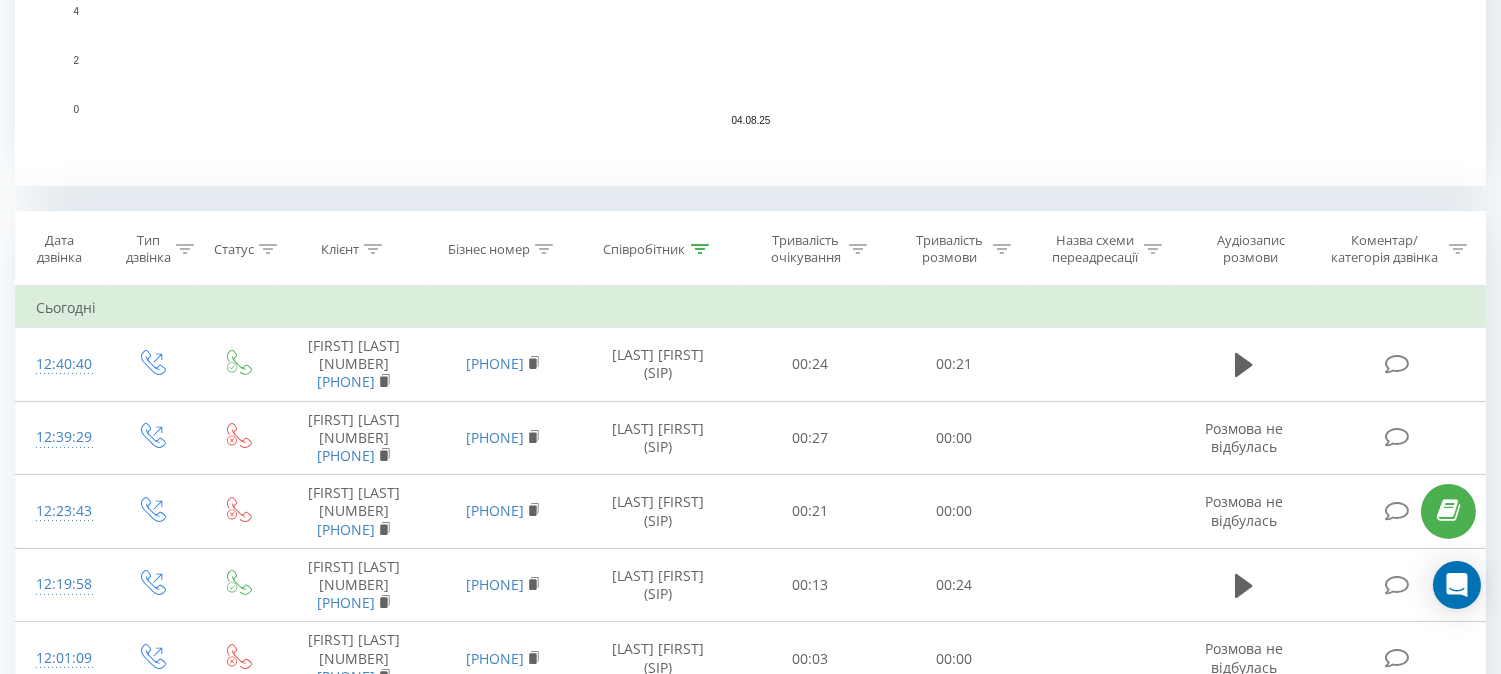 scroll, scrollTop: 666, scrollLeft: 0, axis: vertical 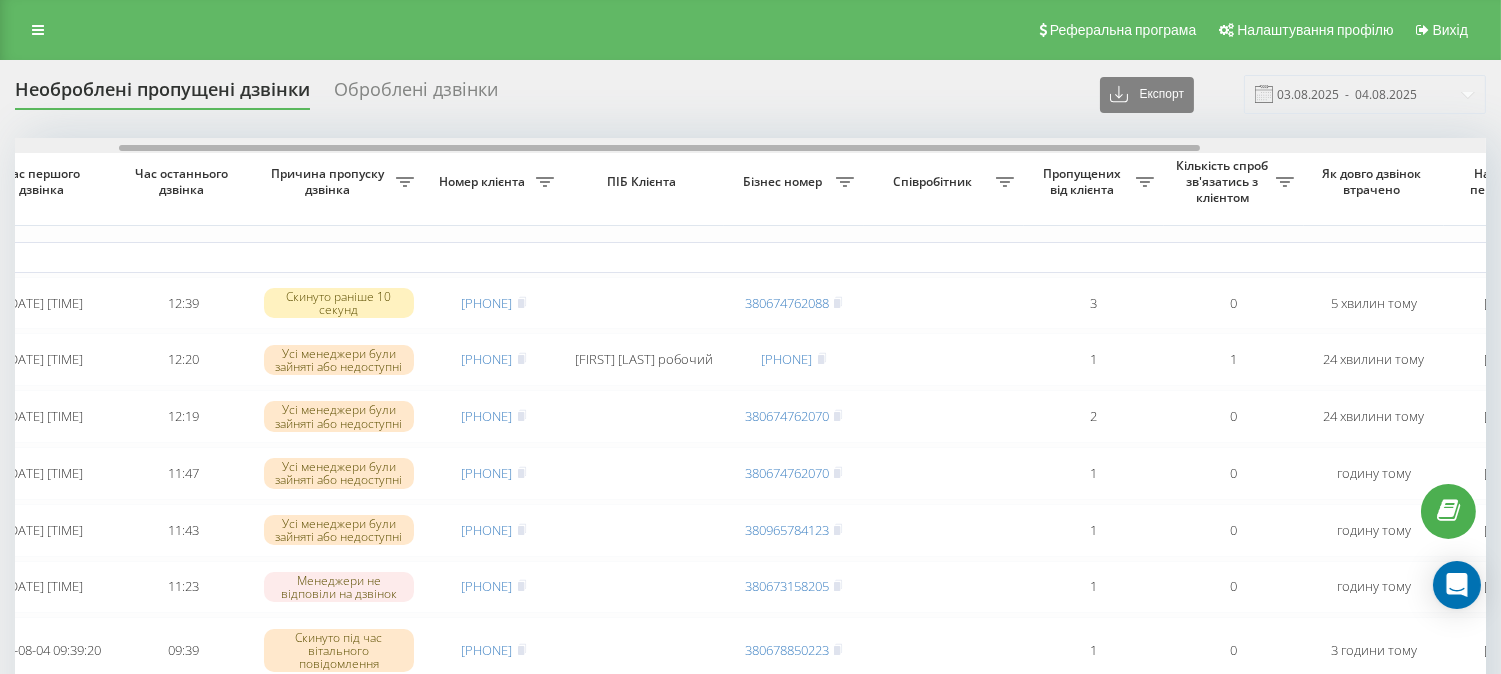 drag, startPoint x: 606, startPoint y: 147, endPoint x: 710, endPoint y: 155, distance: 104.307236 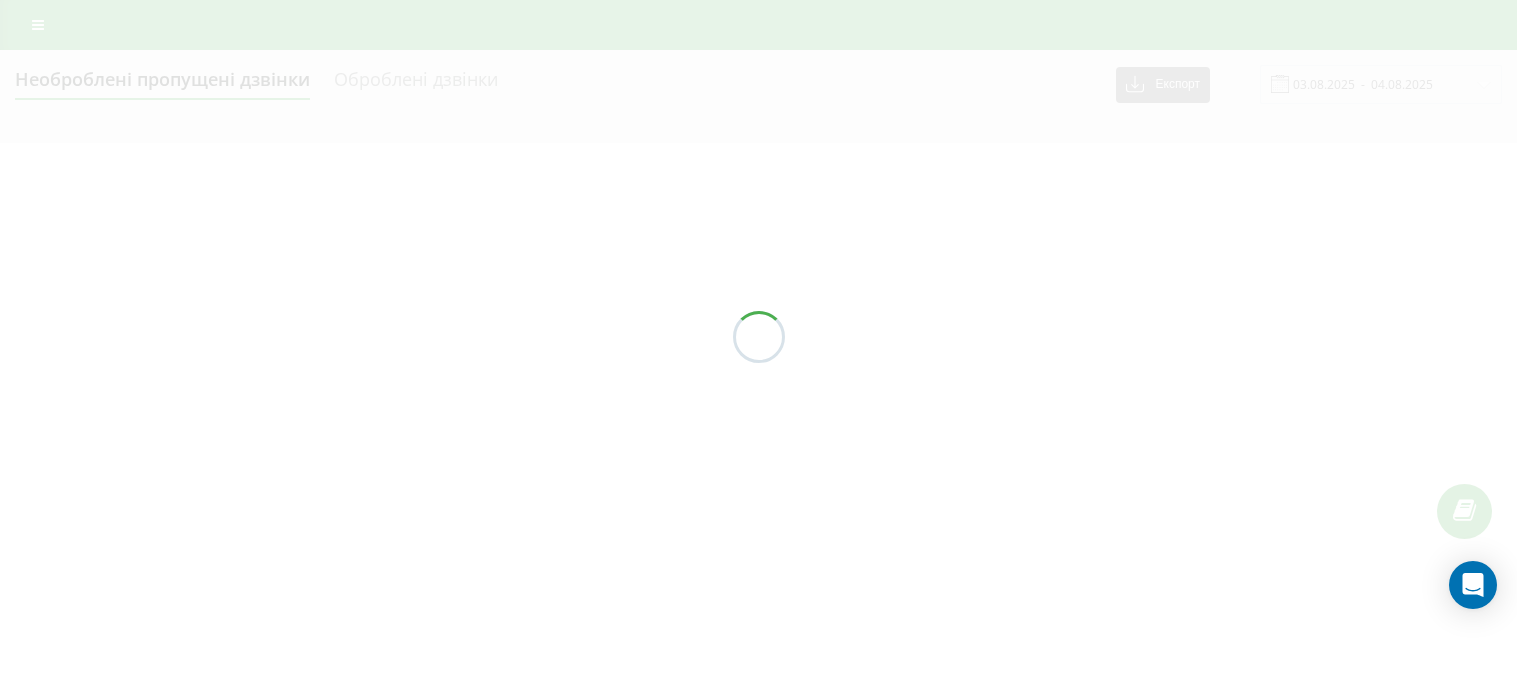 scroll, scrollTop: 0, scrollLeft: 0, axis: both 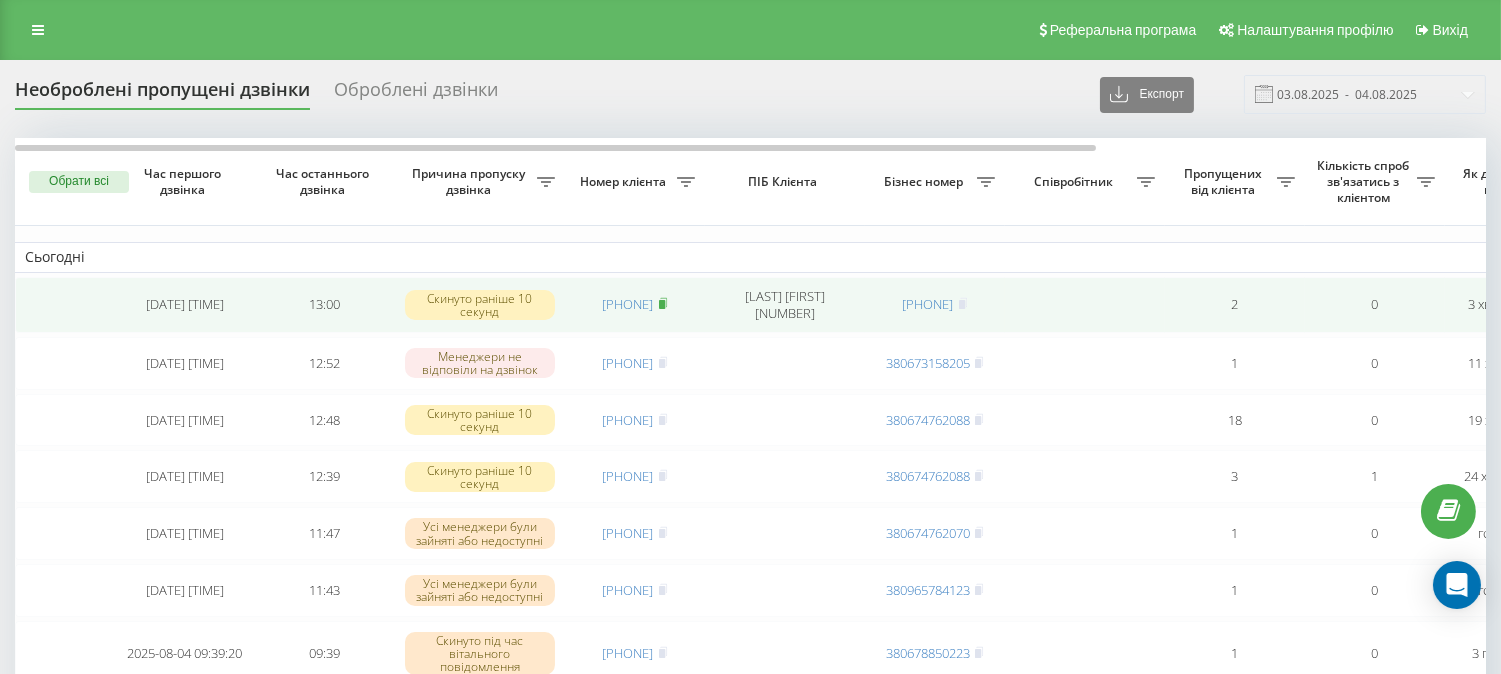 click 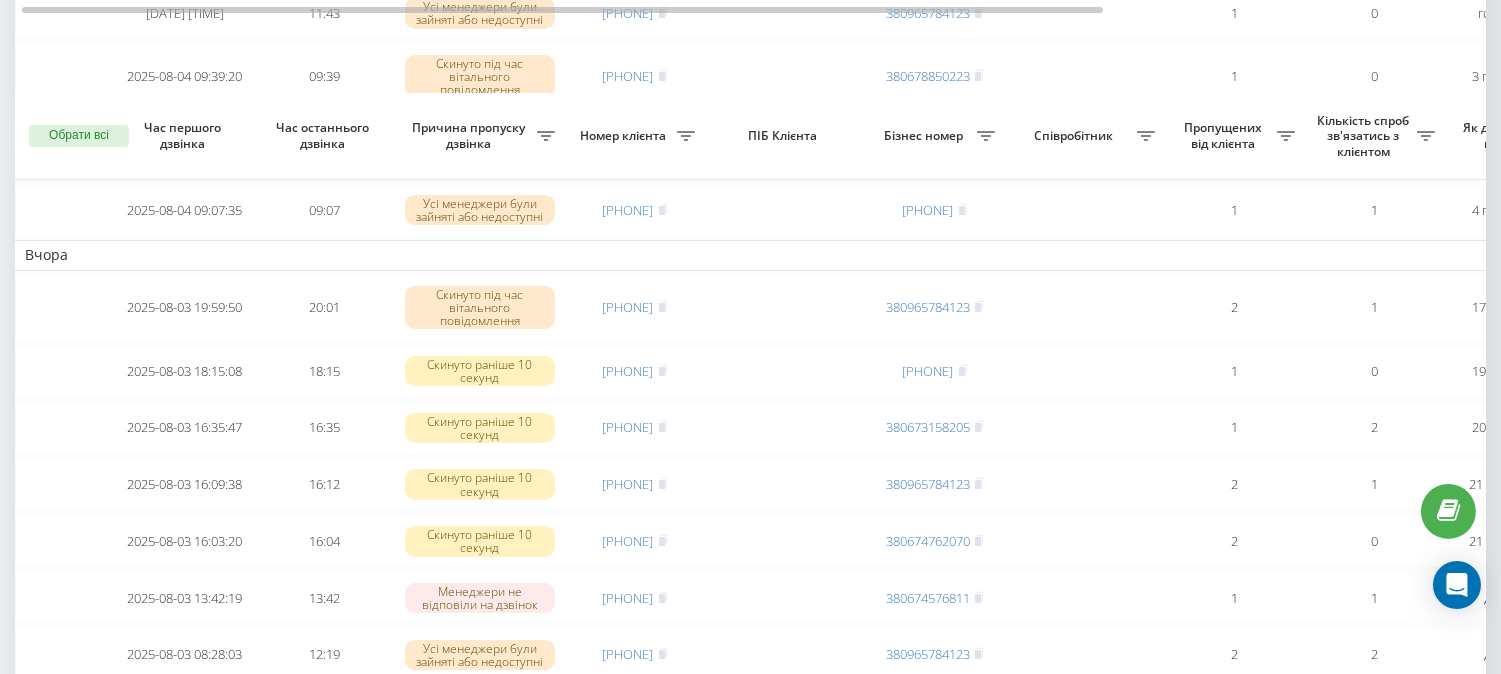 scroll, scrollTop: 666, scrollLeft: 0, axis: vertical 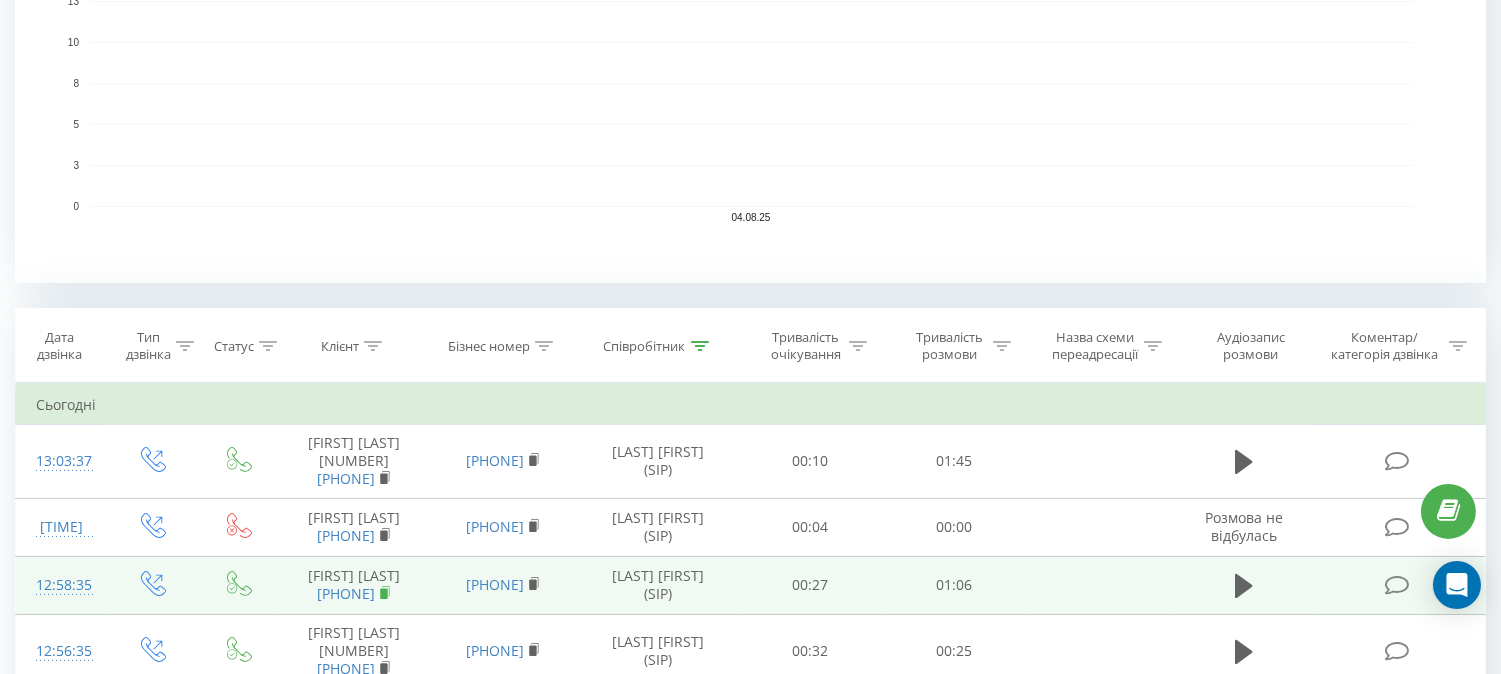 click 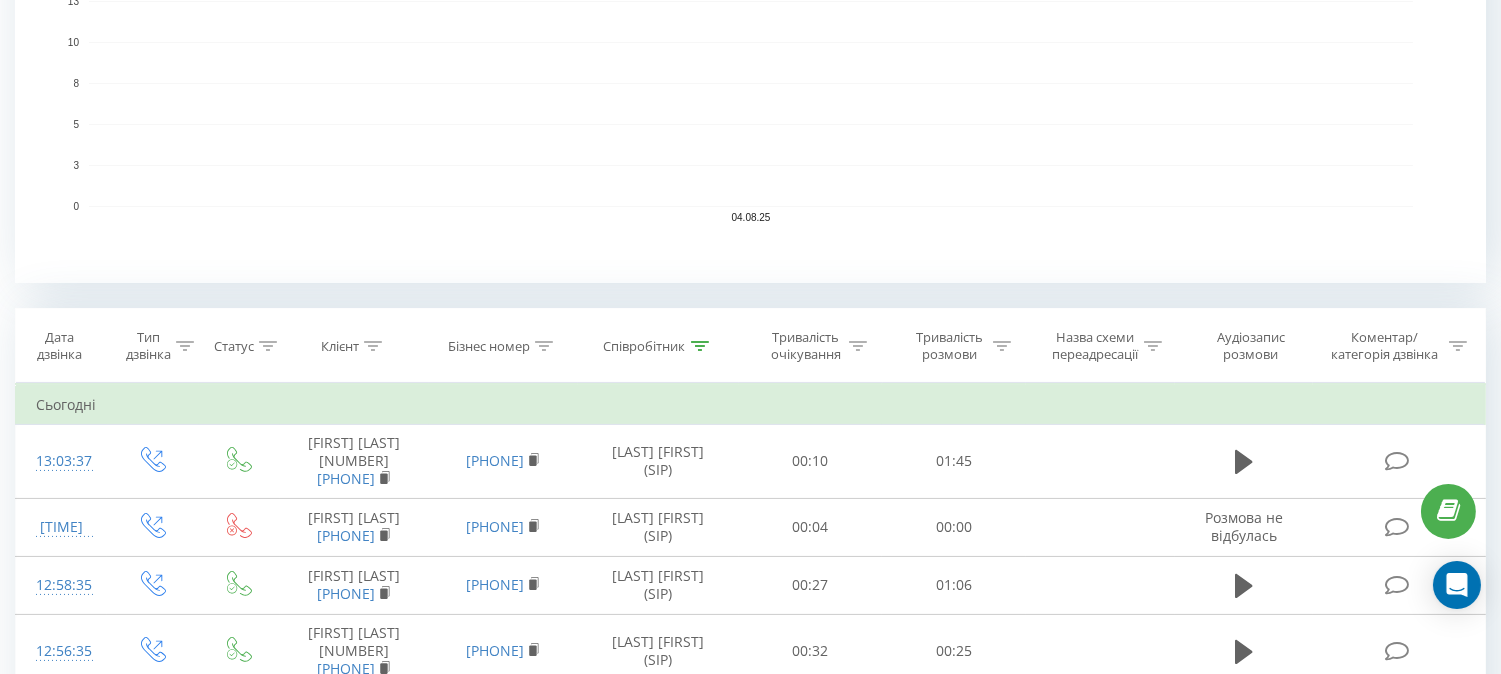 scroll, scrollTop: 0, scrollLeft: 0, axis: both 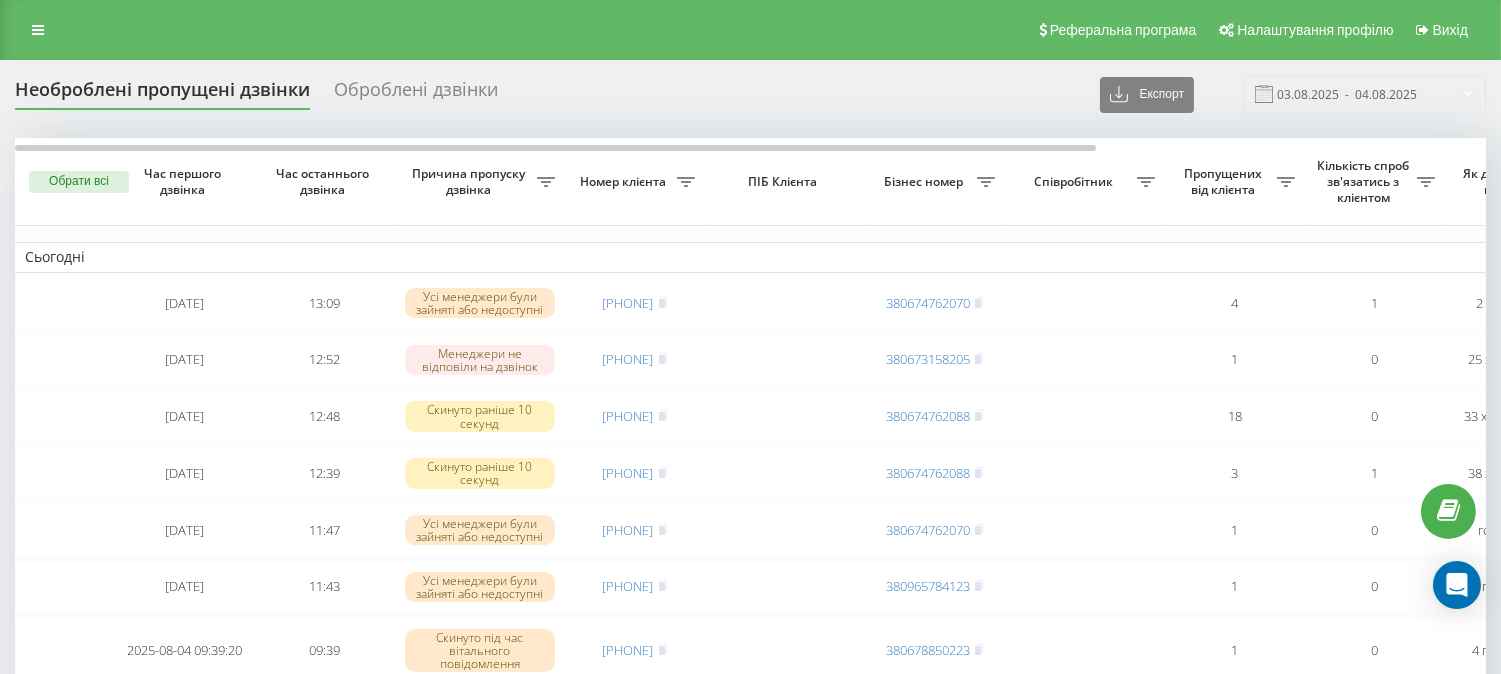 click on "Реферальна програма Налаштування профілю Вихід" at bounding box center [750, 30] 